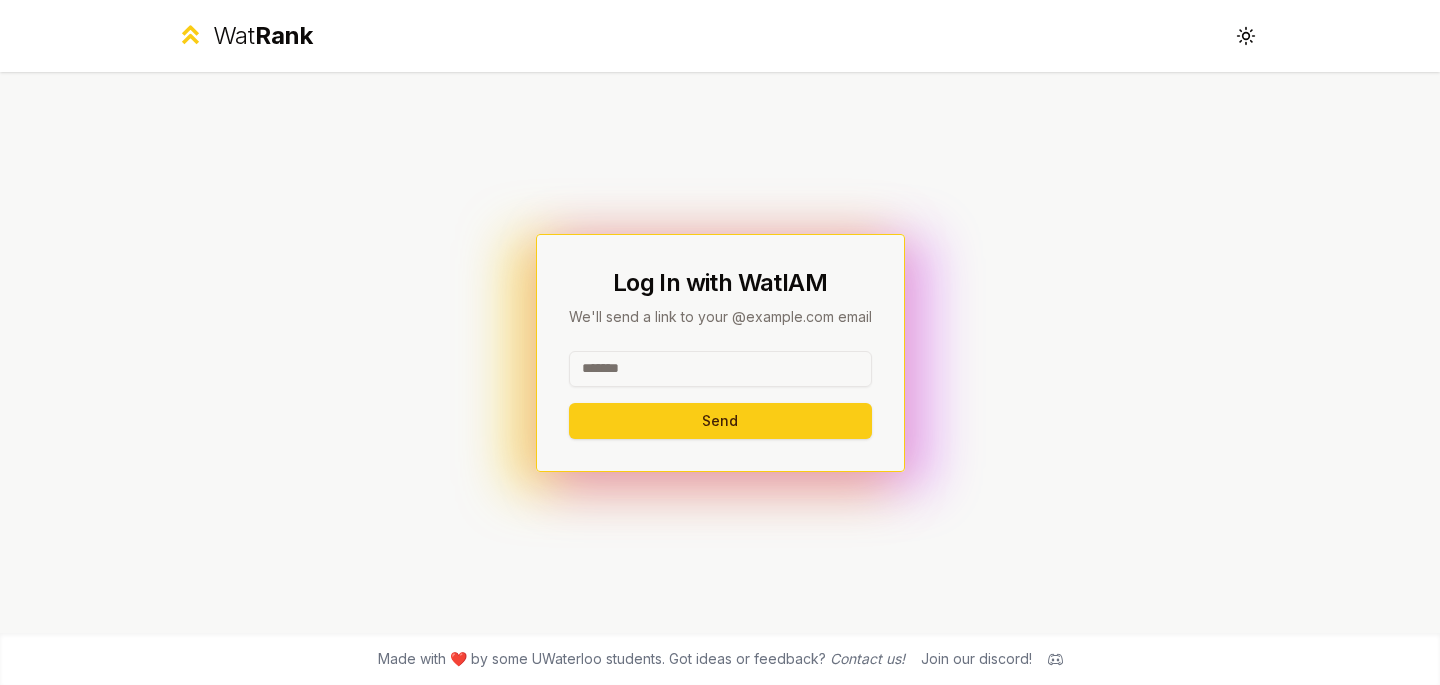 scroll, scrollTop: 0, scrollLeft: 0, axis: both 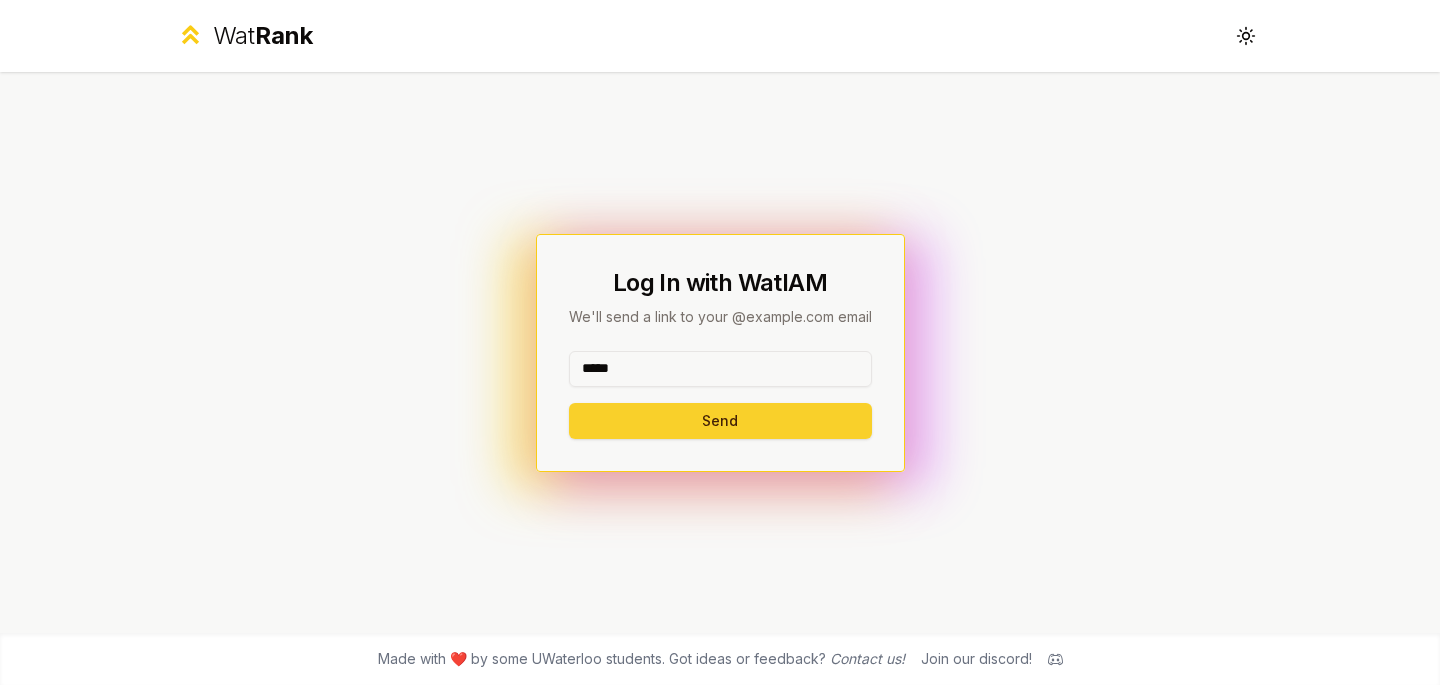 click on "Send" at bounding box center (720, 421) 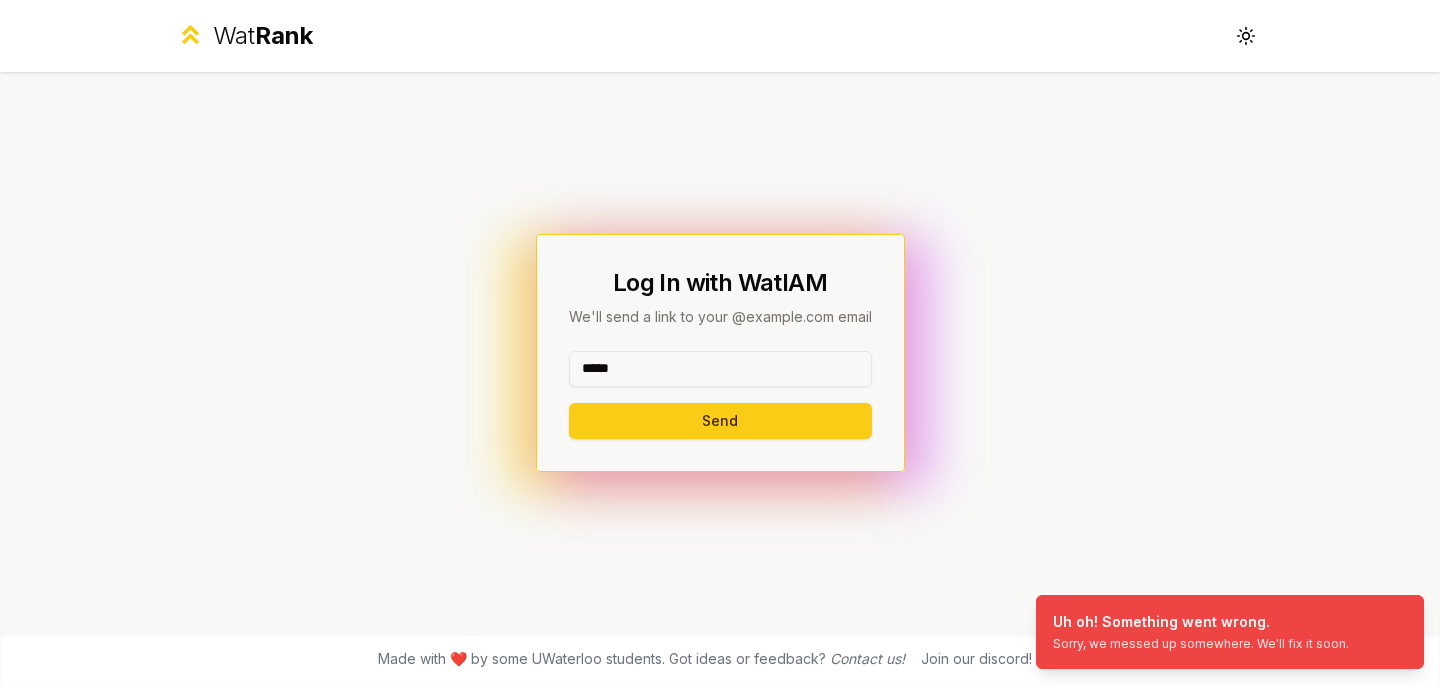 click on "*****" at bounding box center [720, 369] 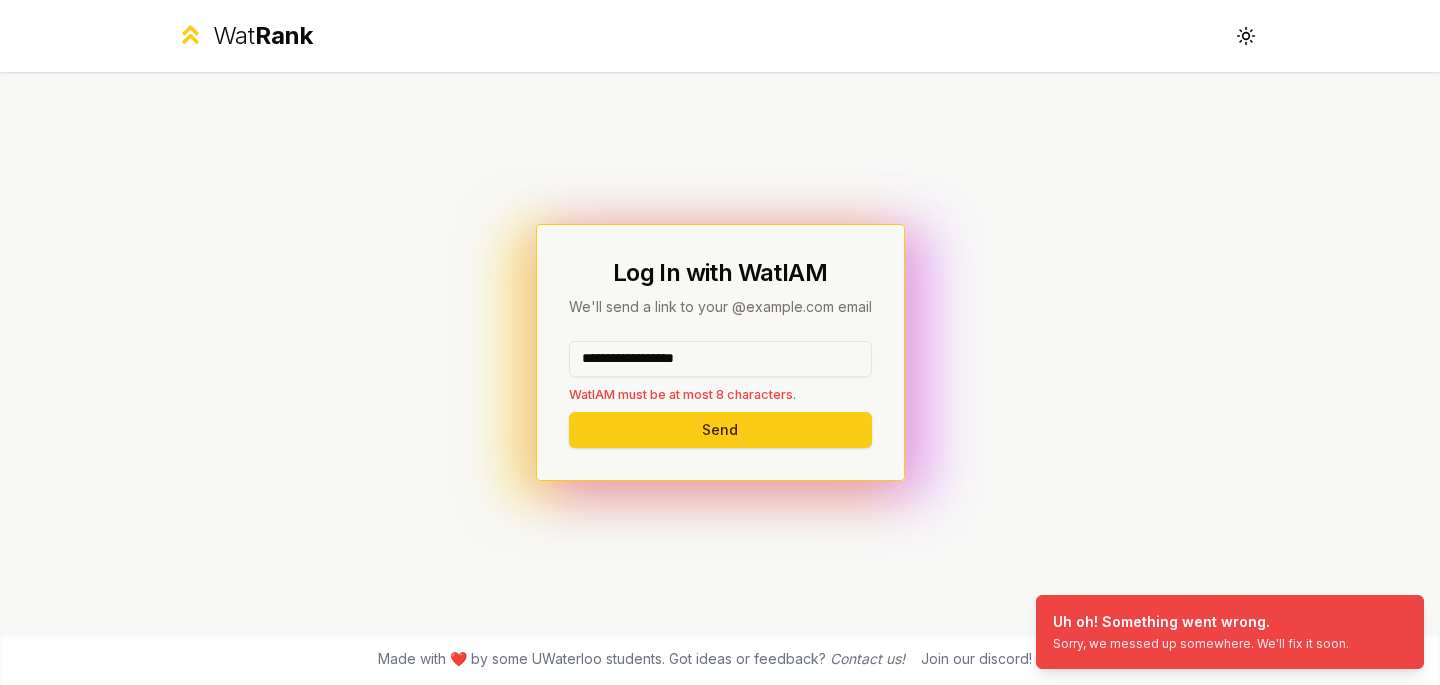 click on "Send" at bounding box center (720, 430) 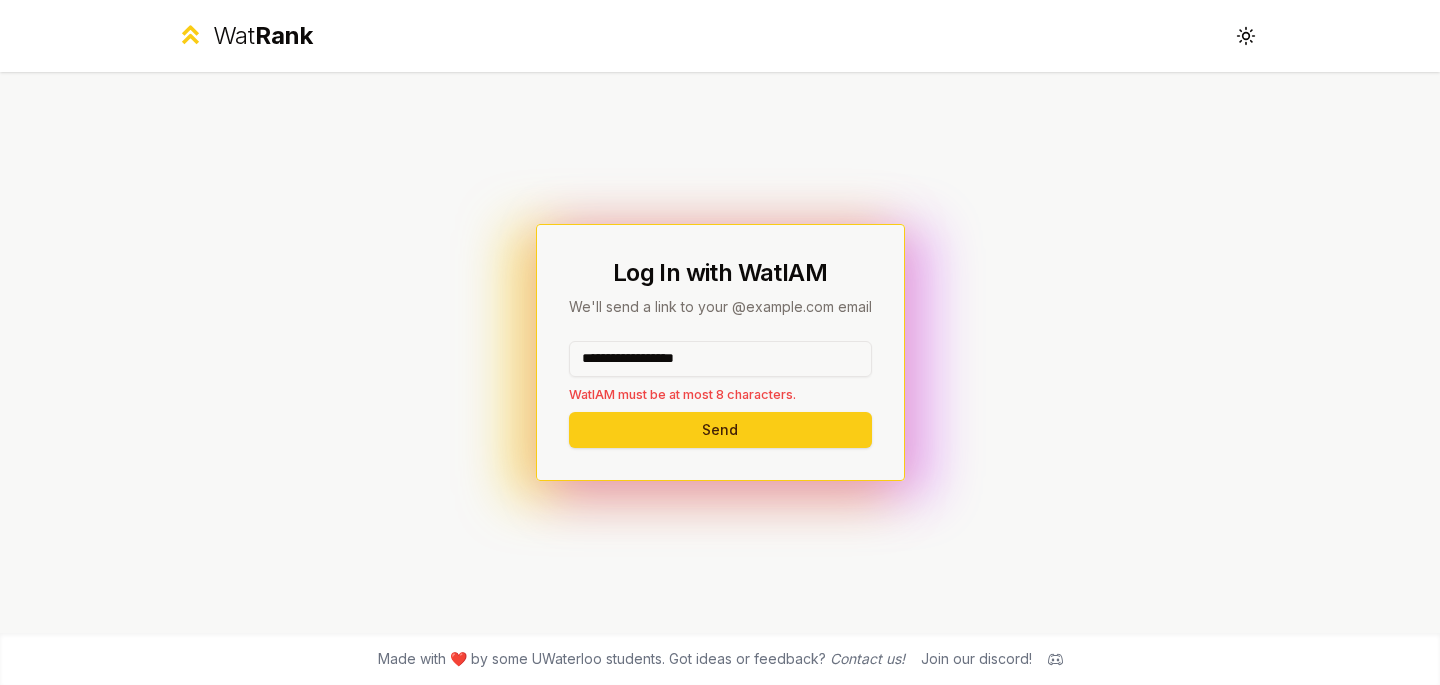 click on "Log In with WatIAM We'll send a link to your @example.com email [MASK] WatIAM must be at most 8 characters. Send" at bounding box center [720, 352] 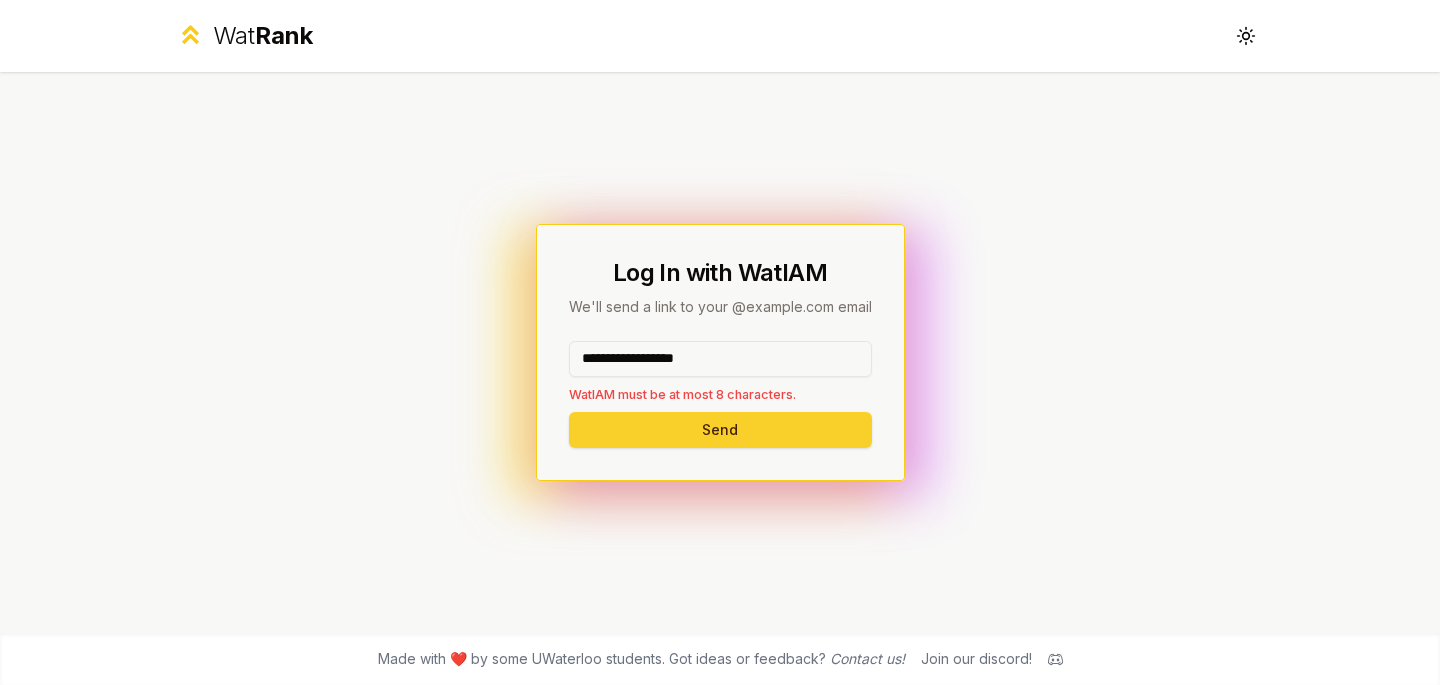 click on "Send" at bounding box center (720, 430) 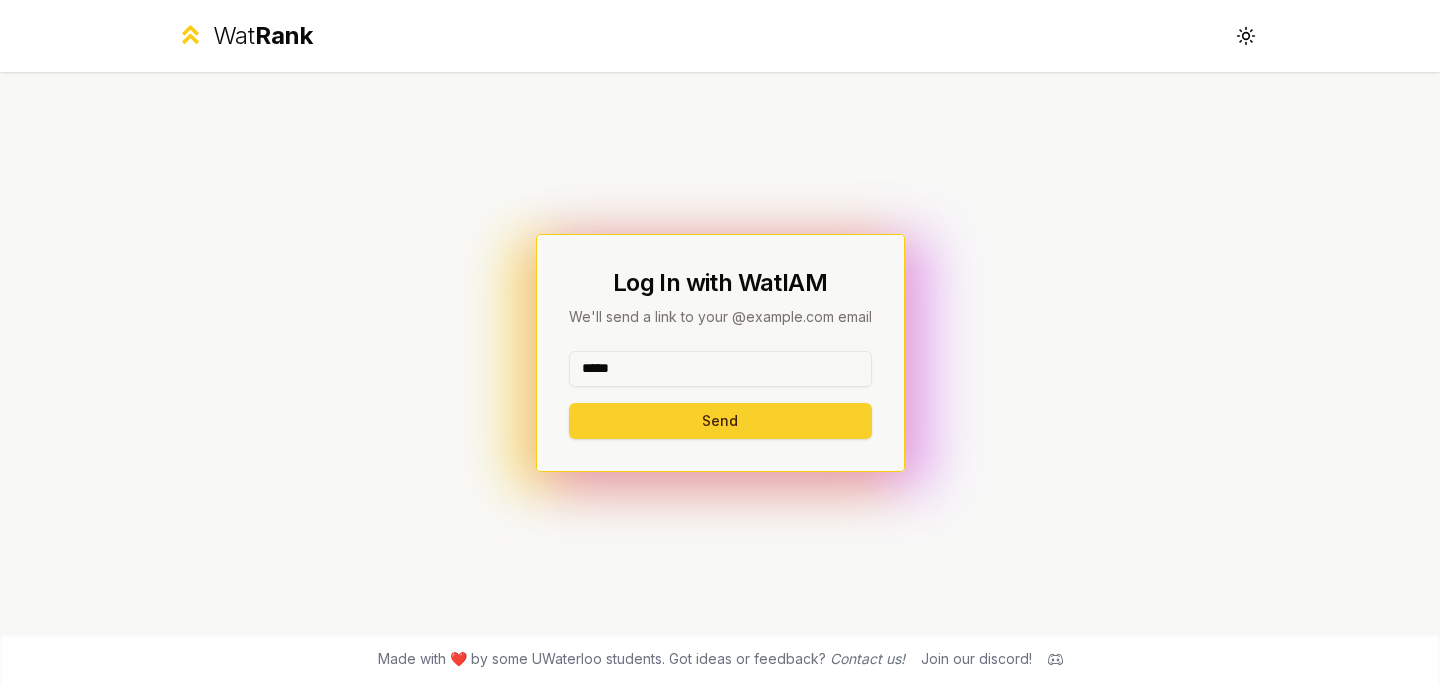 type on "*****" 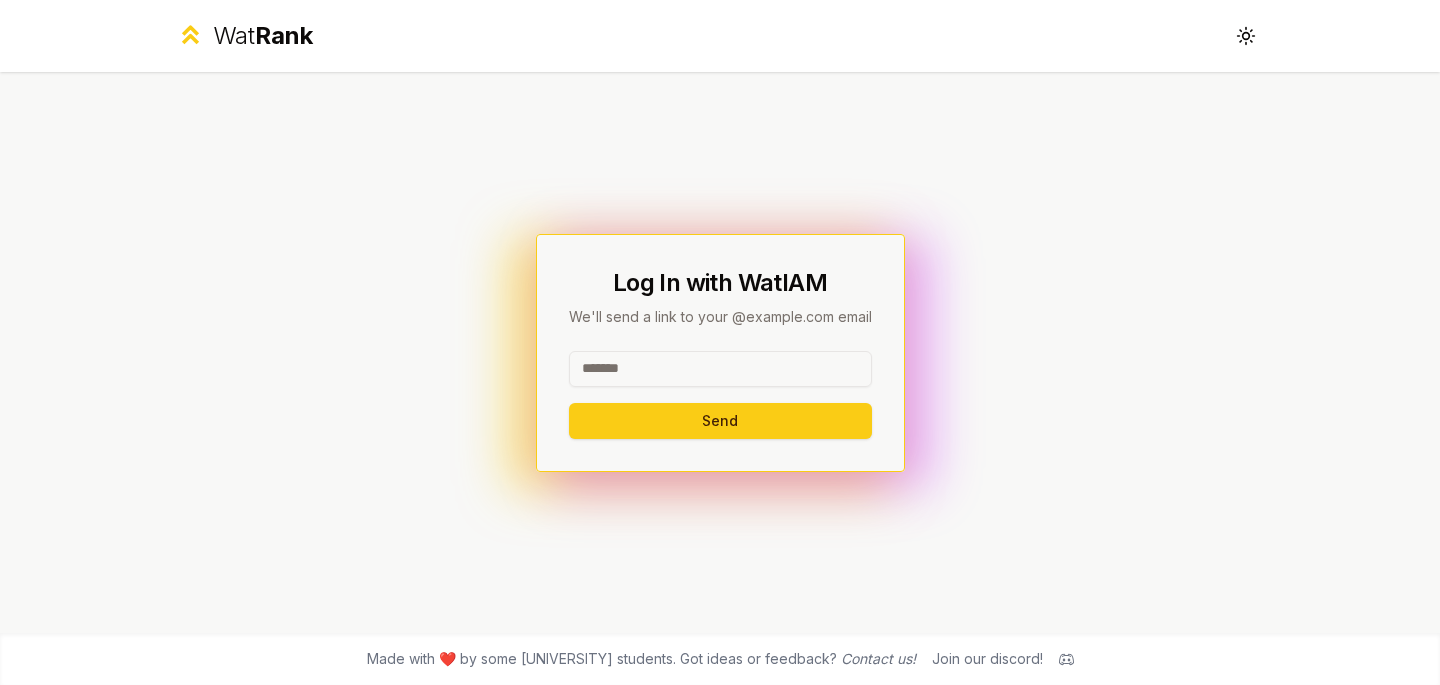 scroll, scrollTop: 0, scrollLeft: 0, axis: both 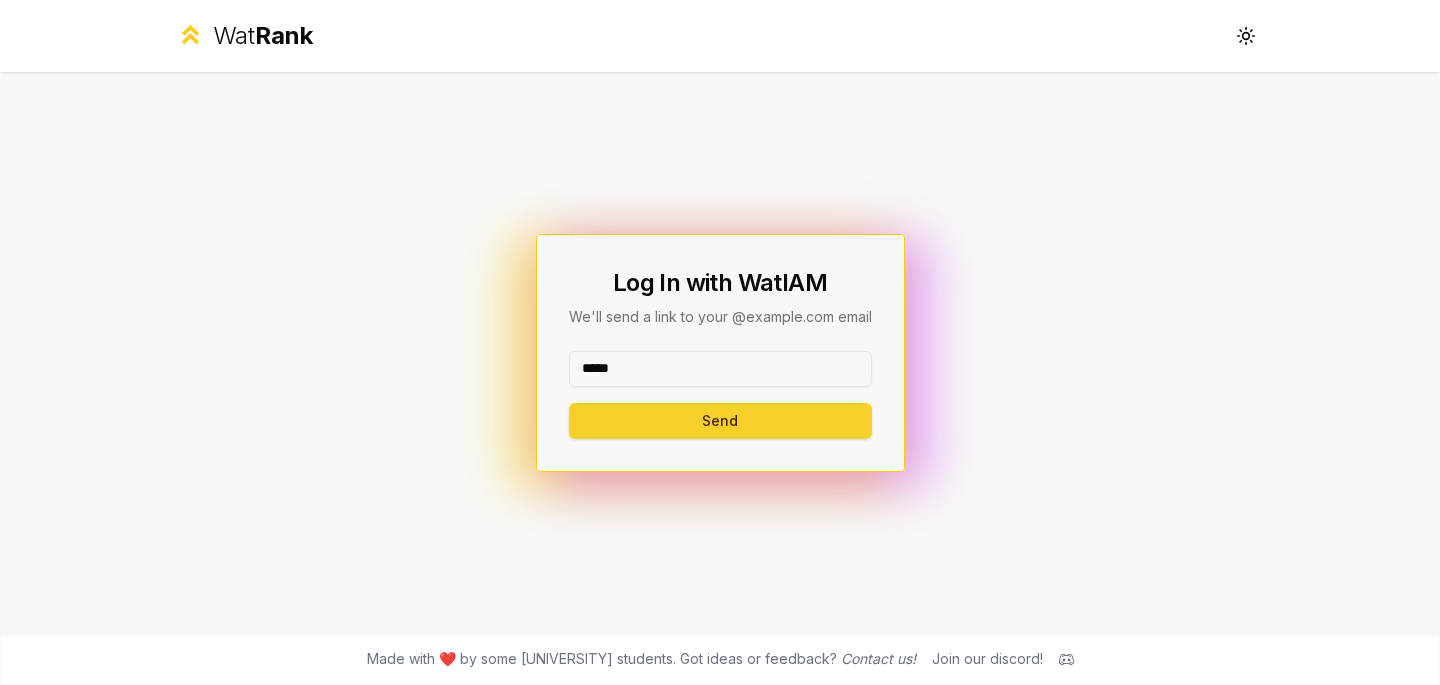 type on "*****" 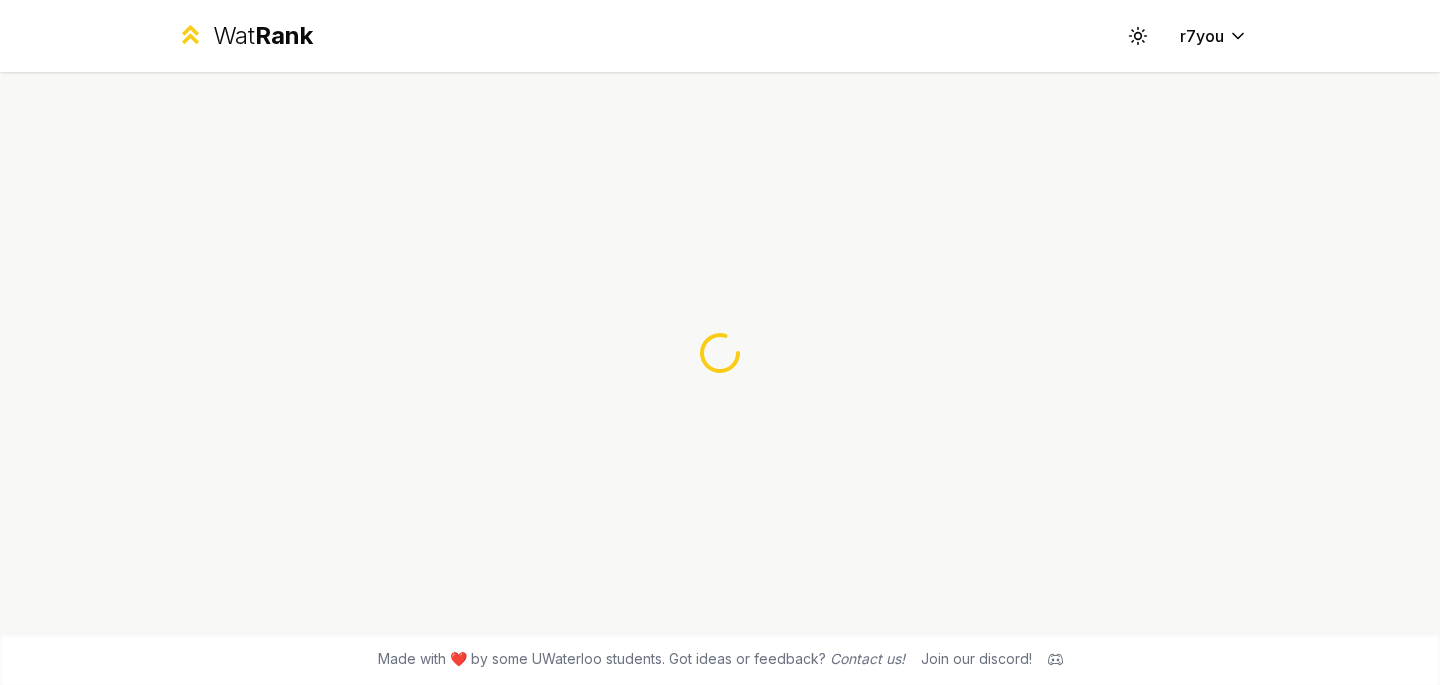 scroll, scrollTop: 0, scrollLeft: 0, axis: both 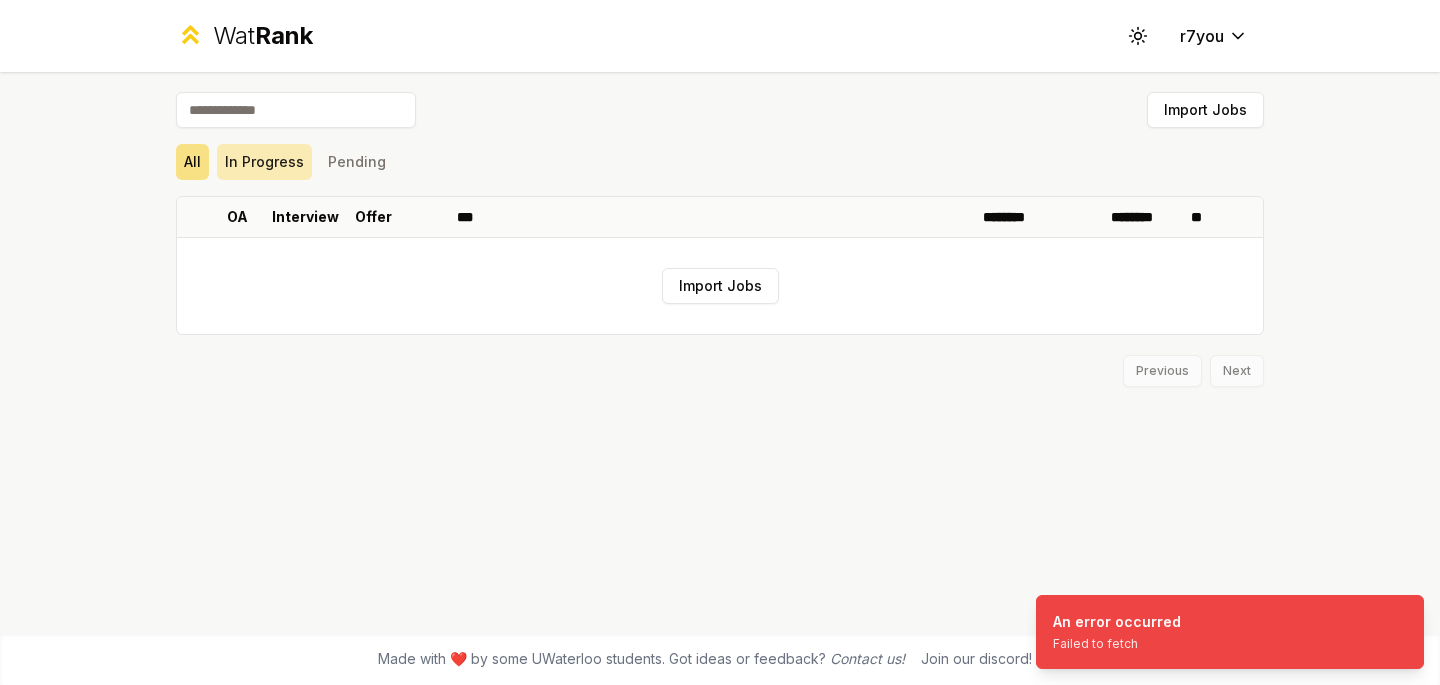 click on "In Progress" at bounding box center [264, 162] 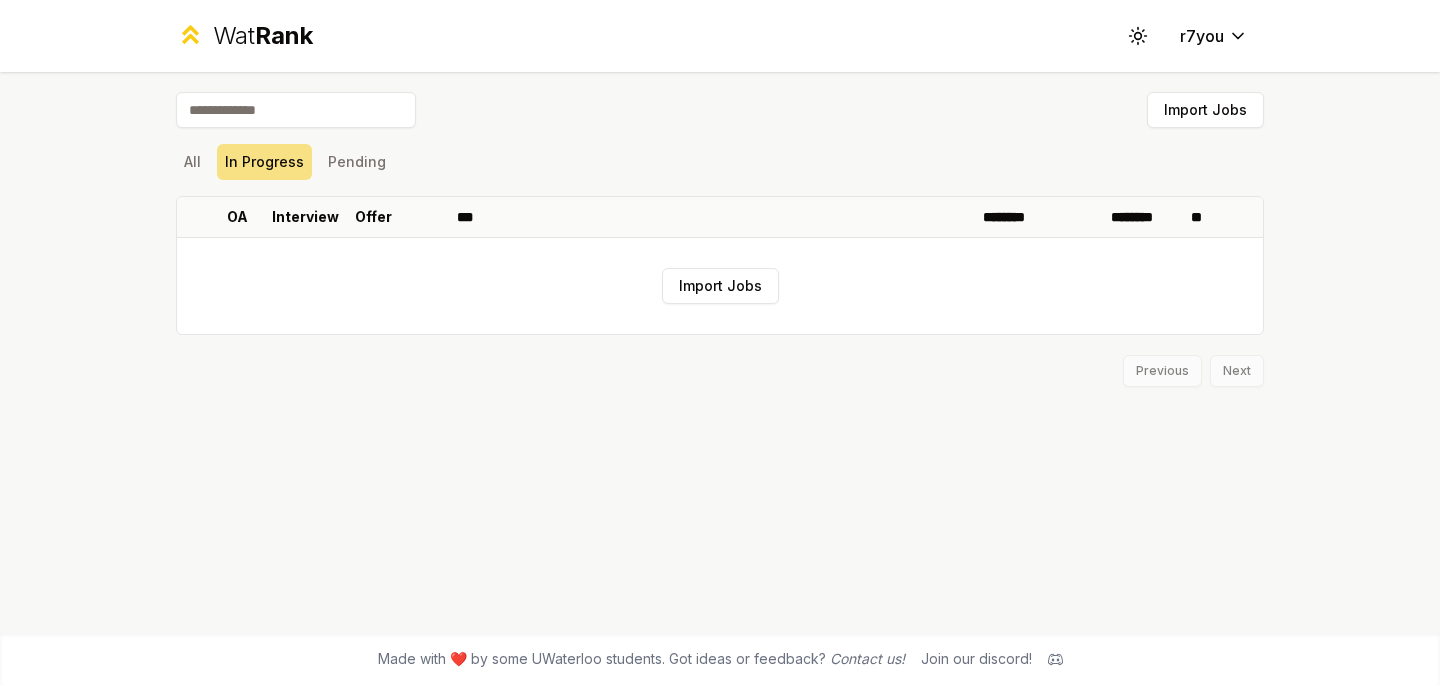 click on "All In Progress Pending" at bounding box center (720, 162) 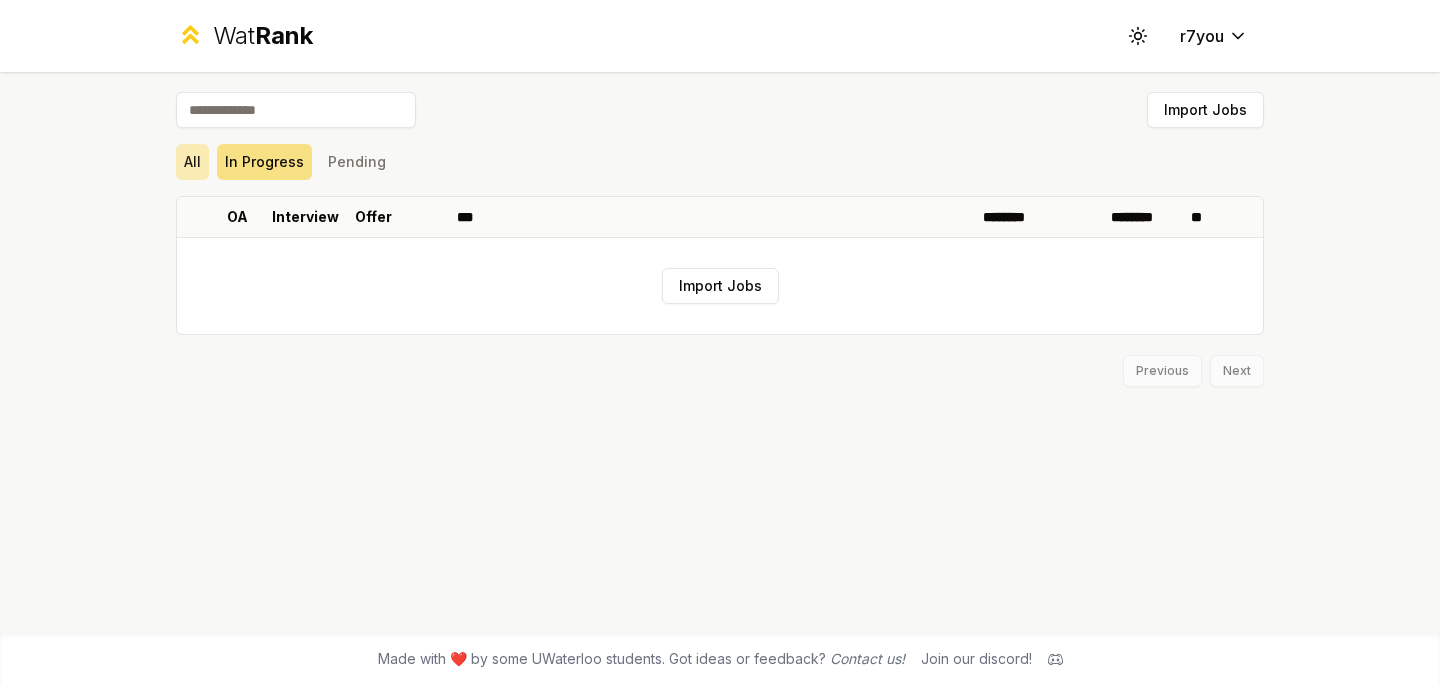 click on "All" at bounding box center (192, 162) 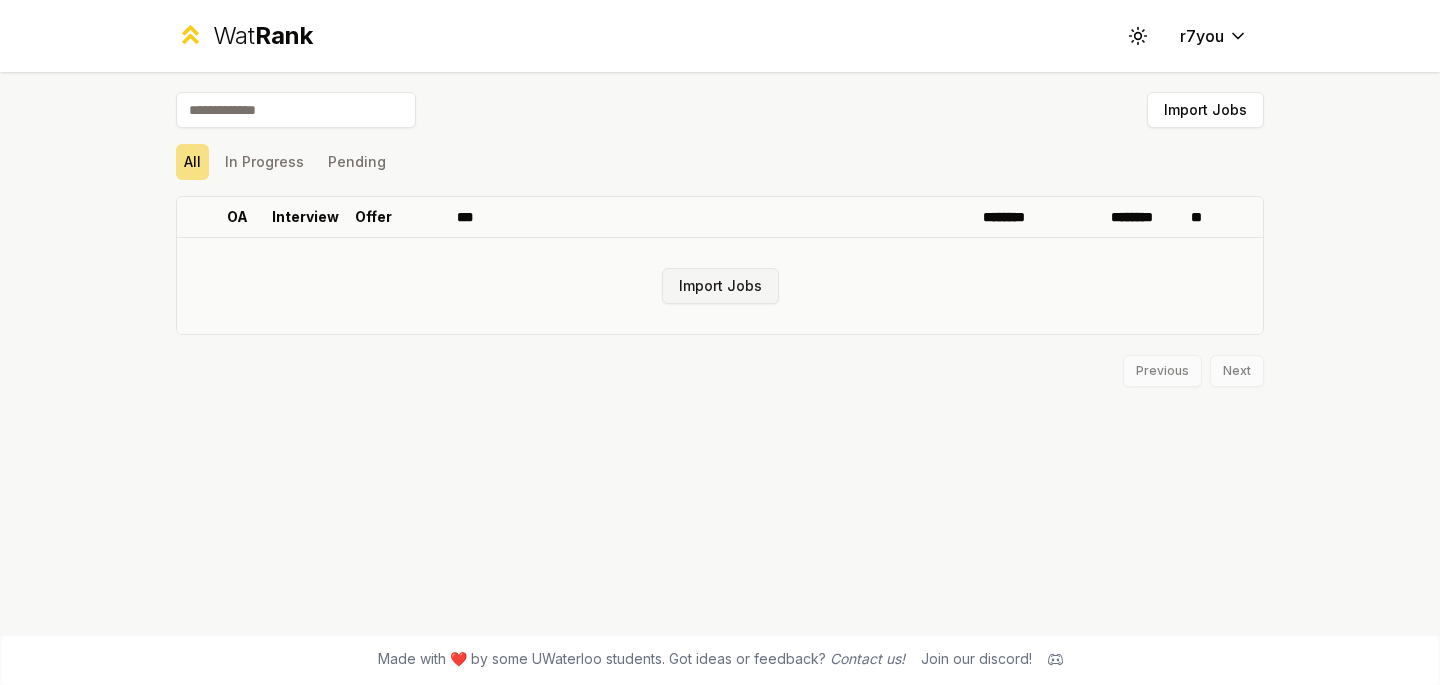 click on "Import Jobs" at bounding box center (720, 286) 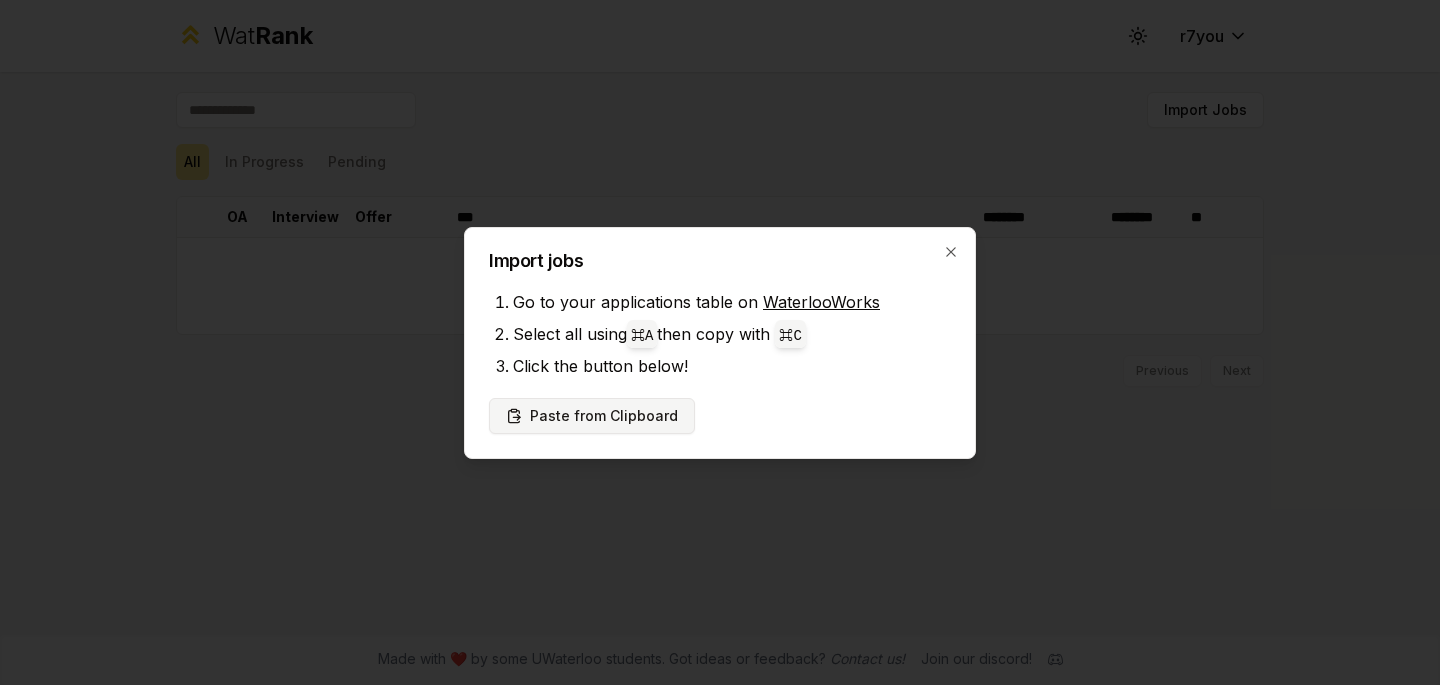 click on "Paste from Clipboard" at bounding box center [592, 416] 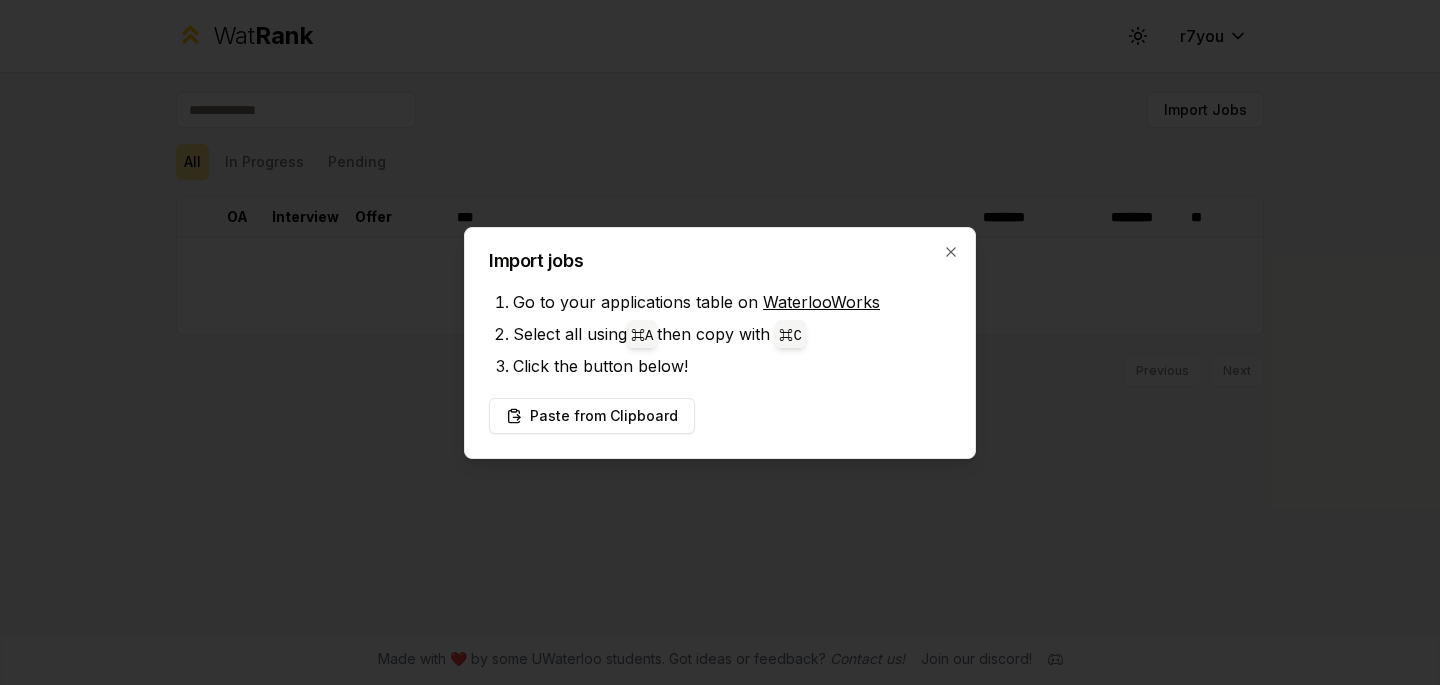 click on "Paste from Clipboard" at bounding box center [720, 416] 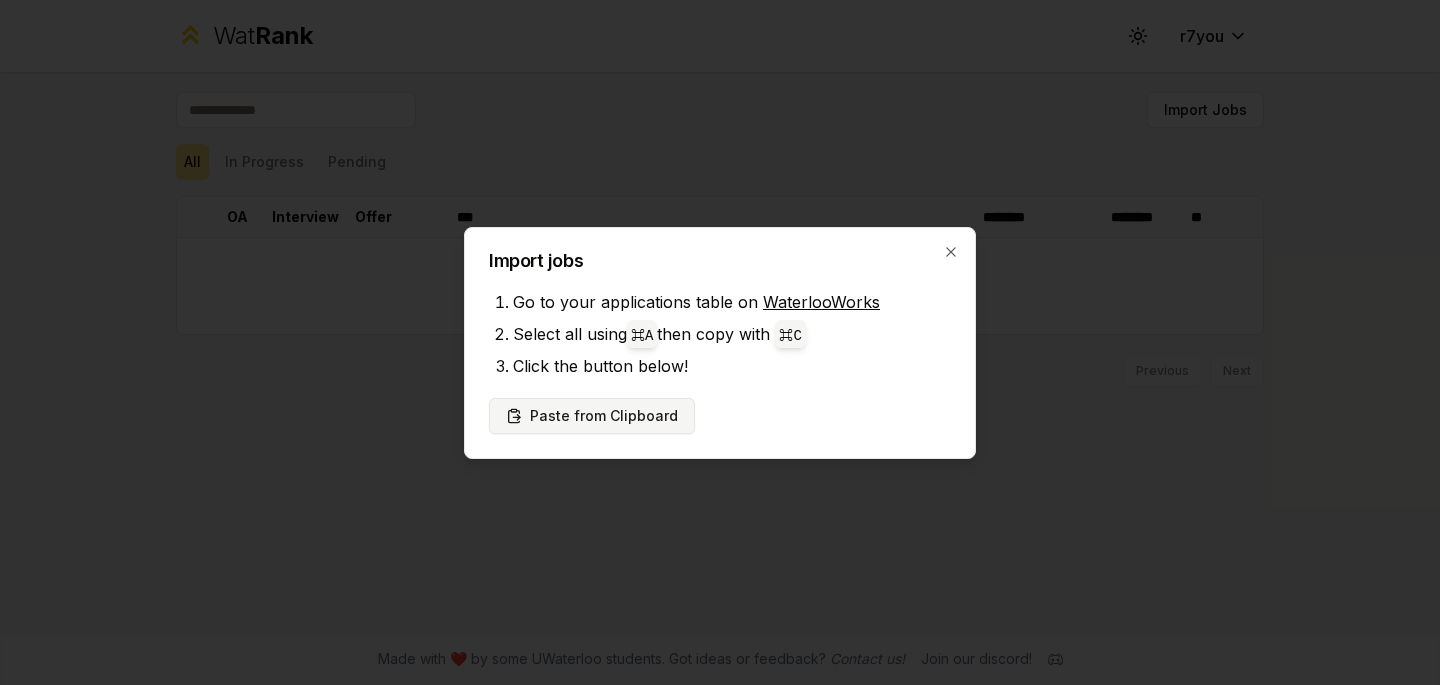 click on "Paste from Clipboard" at bounding box center [592, 416] 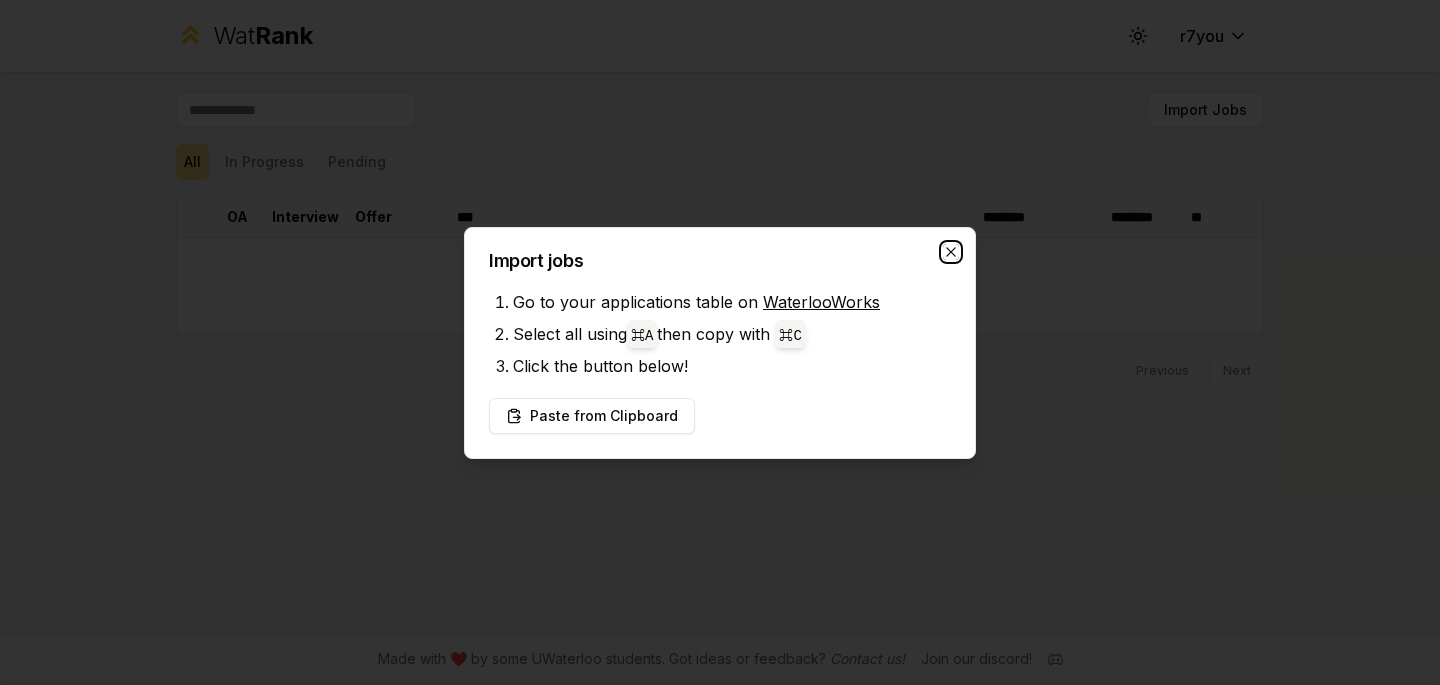 click at bounding box center [951, 252] 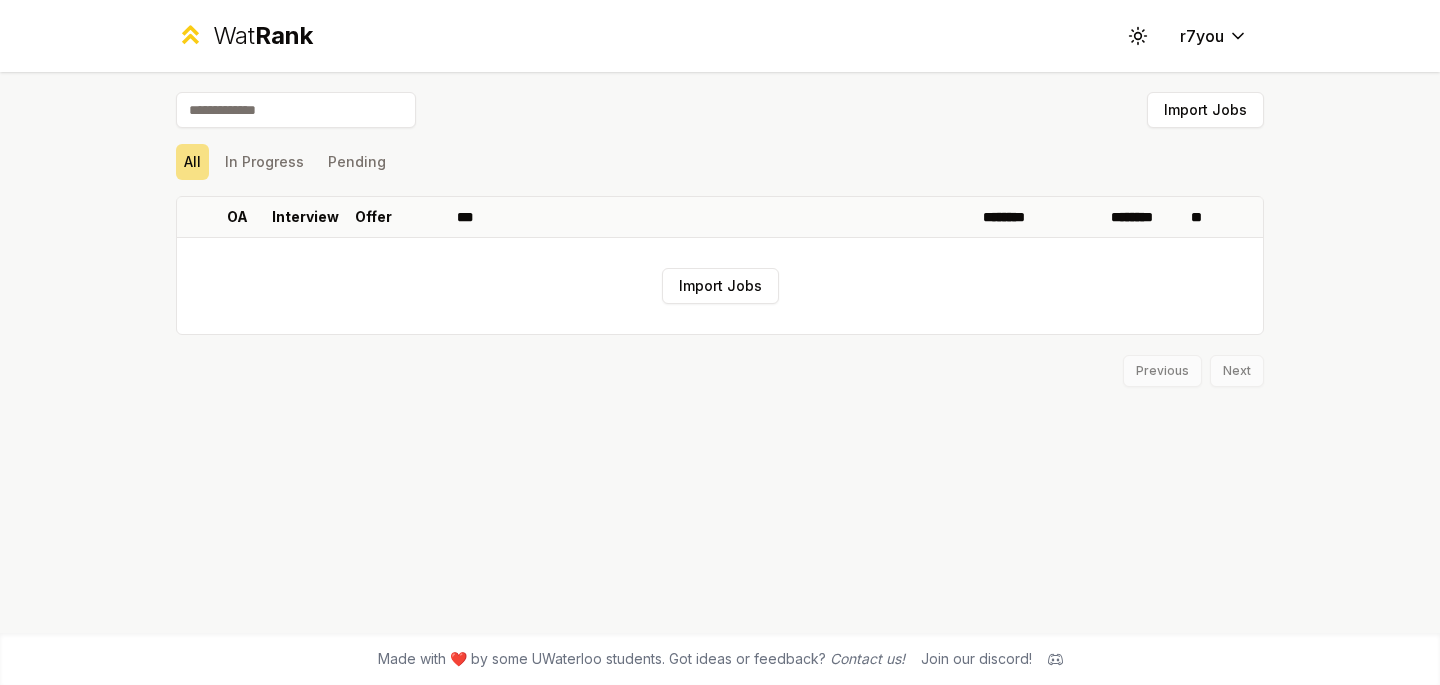 type 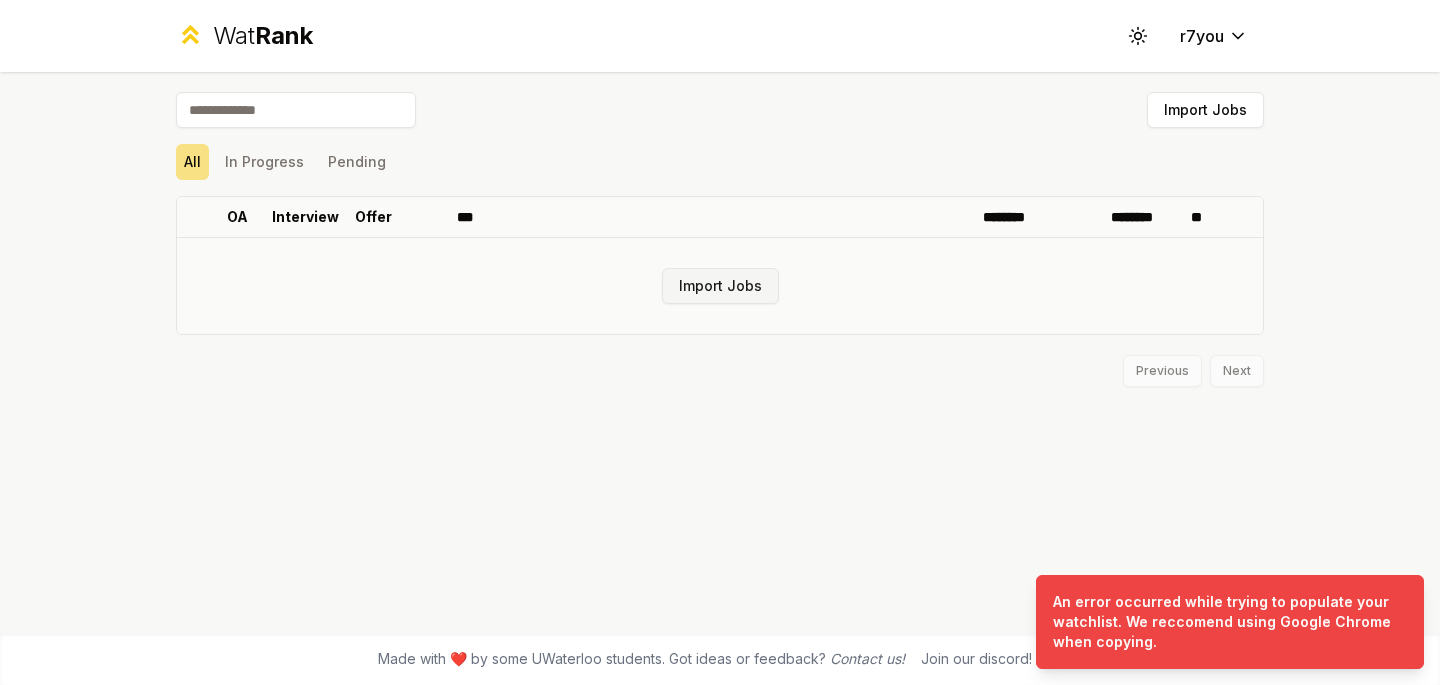 click on "Import Jobs" at bounding box center [720, 286] 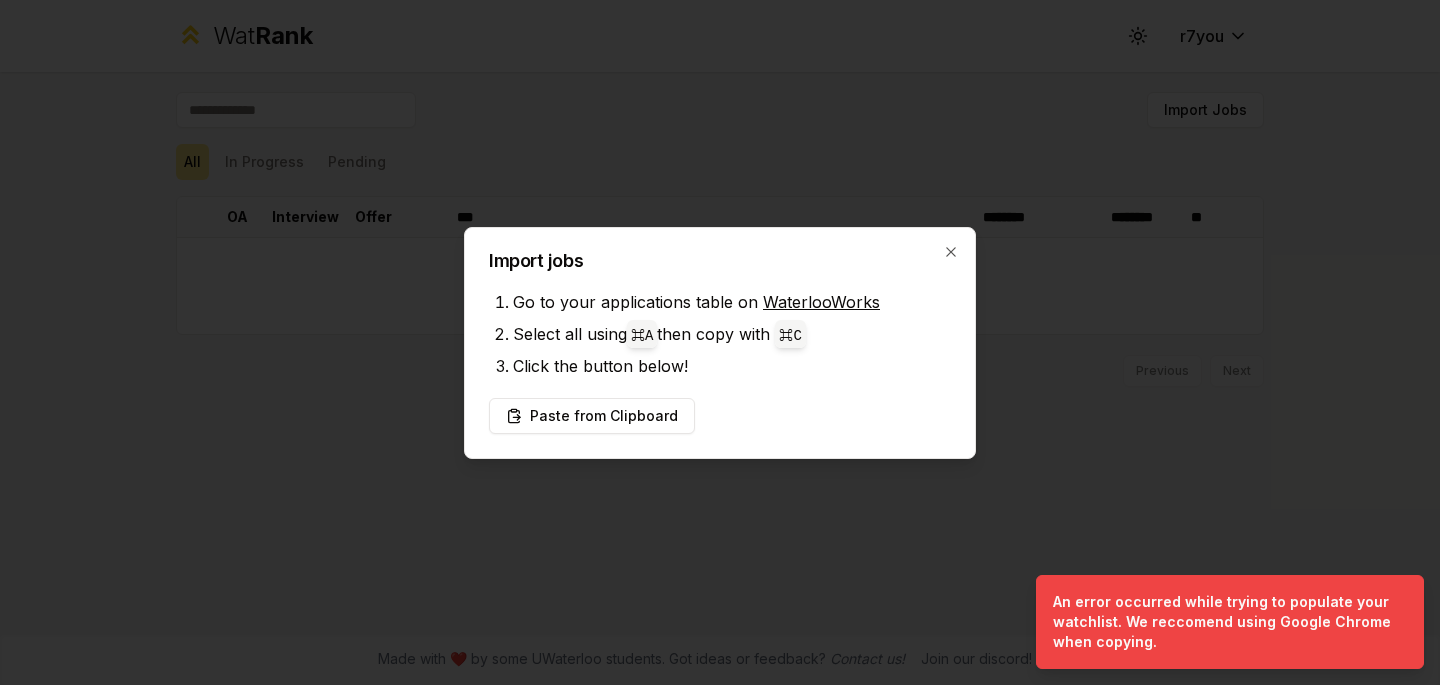 type 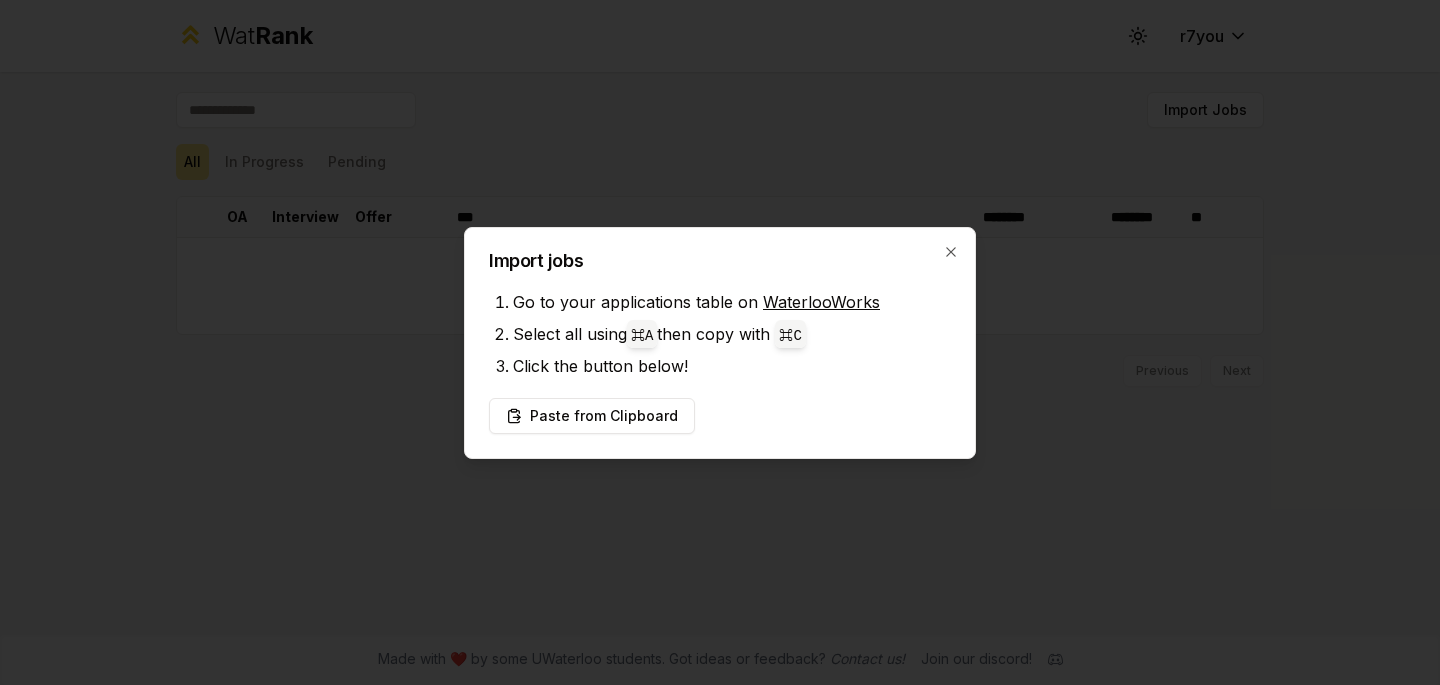 click on "Import jobs Go to your applications table on   WaterlooWorks Select all using  ⌘  A  then copy with   ⌘  C Click the button below! Paste from Clipboard Close" at bounding box center [720, 343] 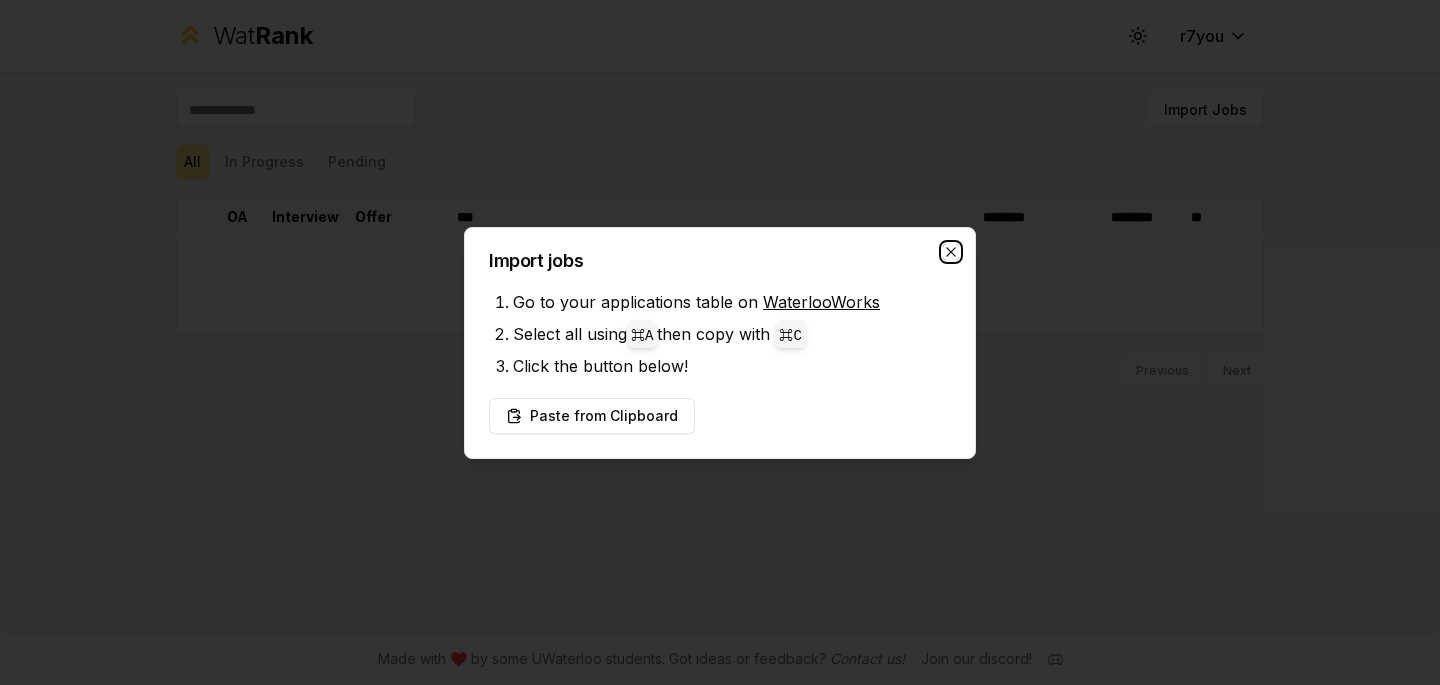 click at bounding box center (950, 251) 